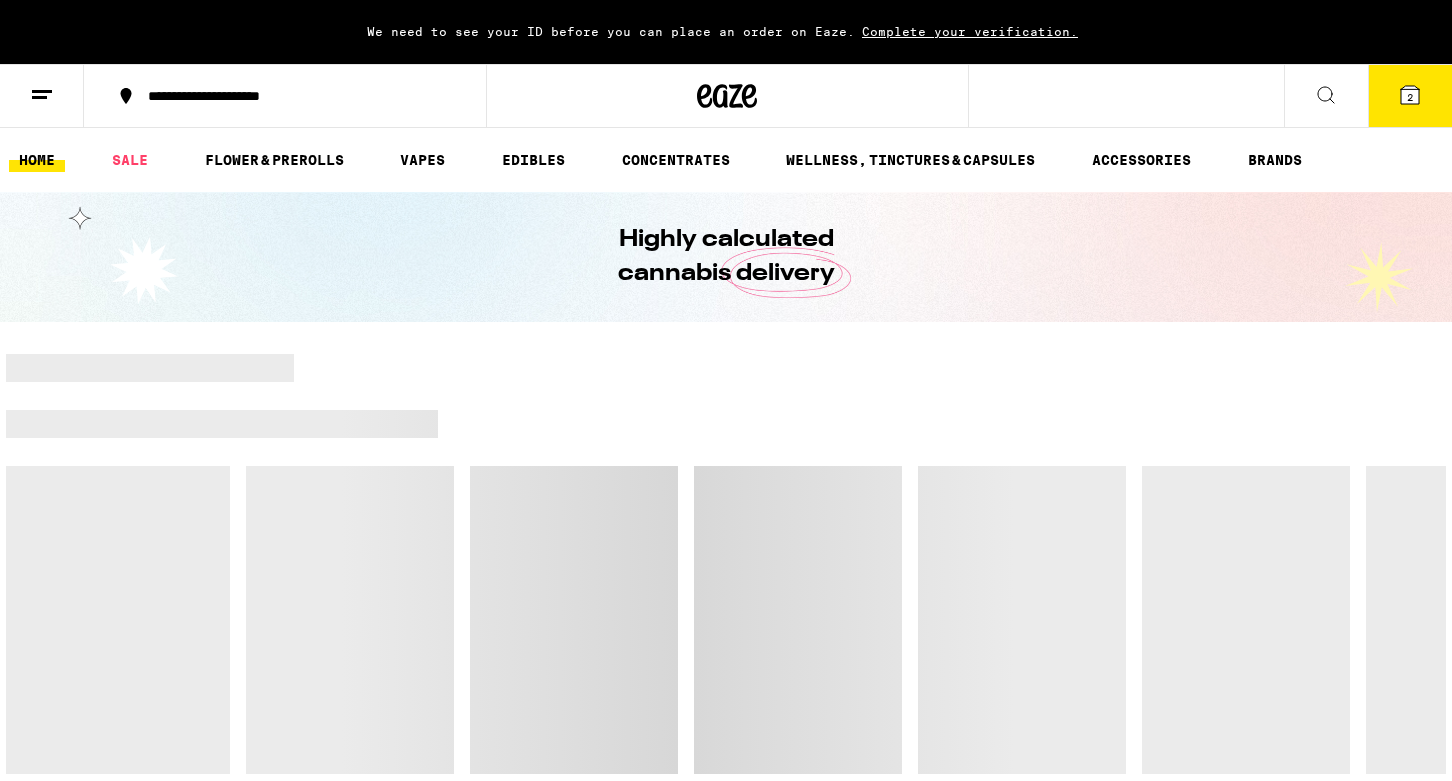 scroll, scrollTop: 0, scrollLeft: 0, axis: both 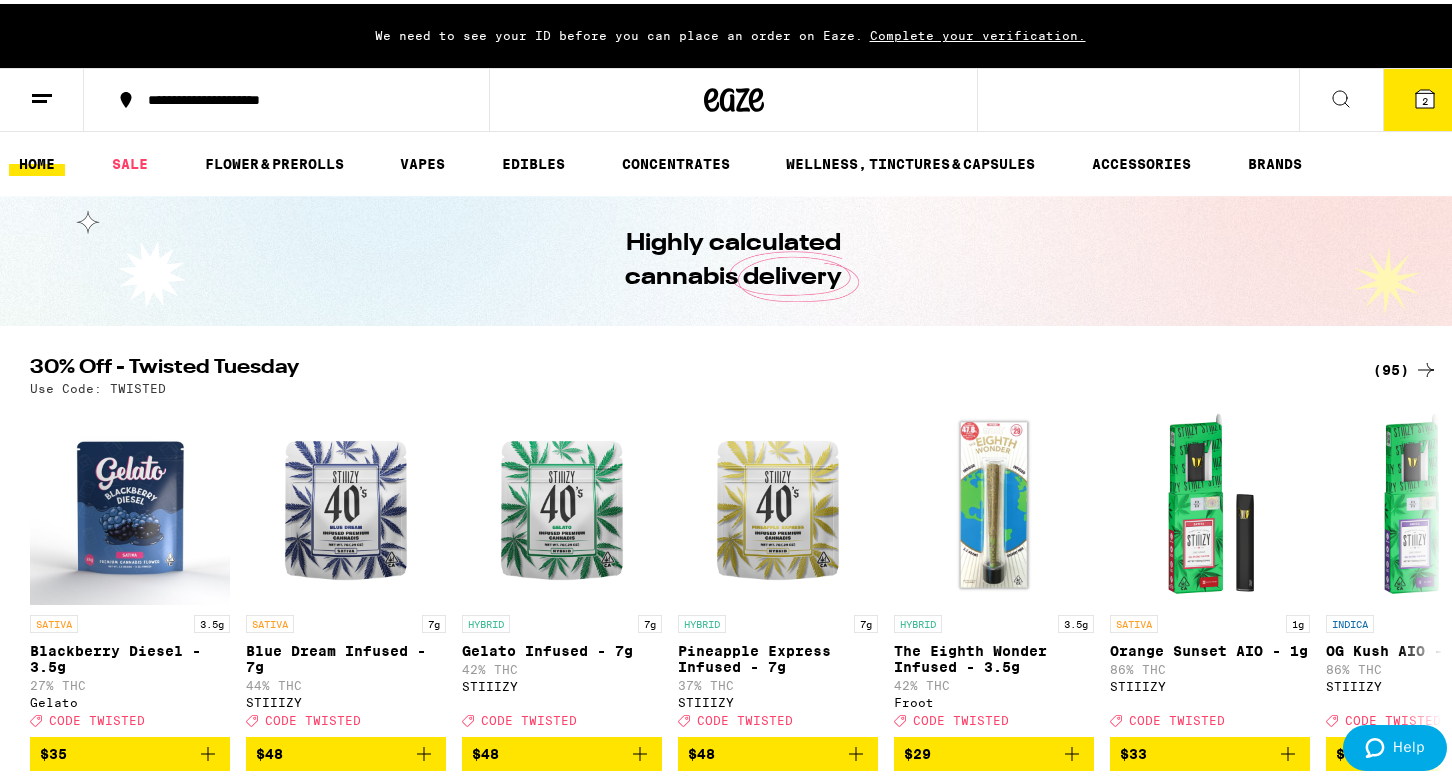 click on "2" at bounding box center [1425, 96] 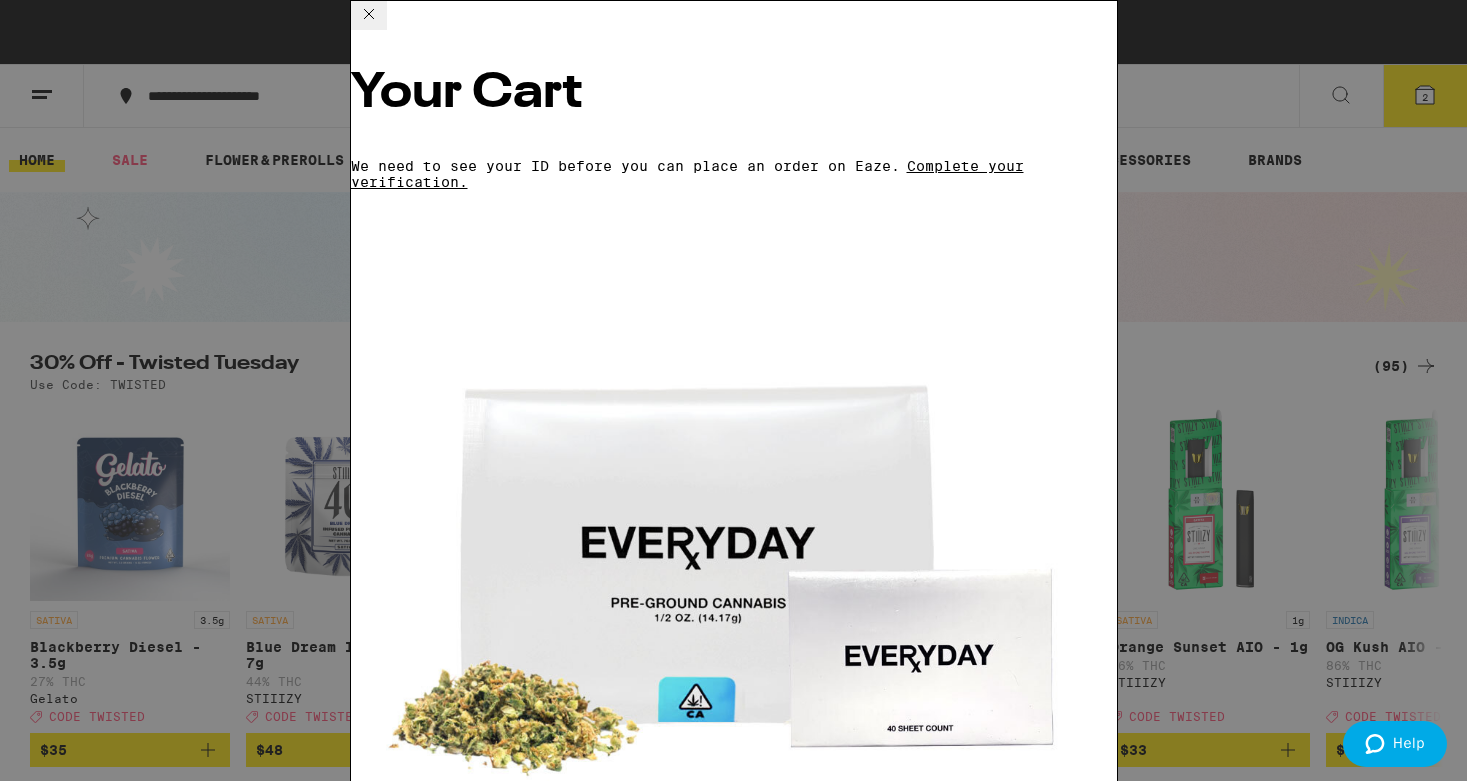 click on "Checkout" at bounding box center (504, 2262) 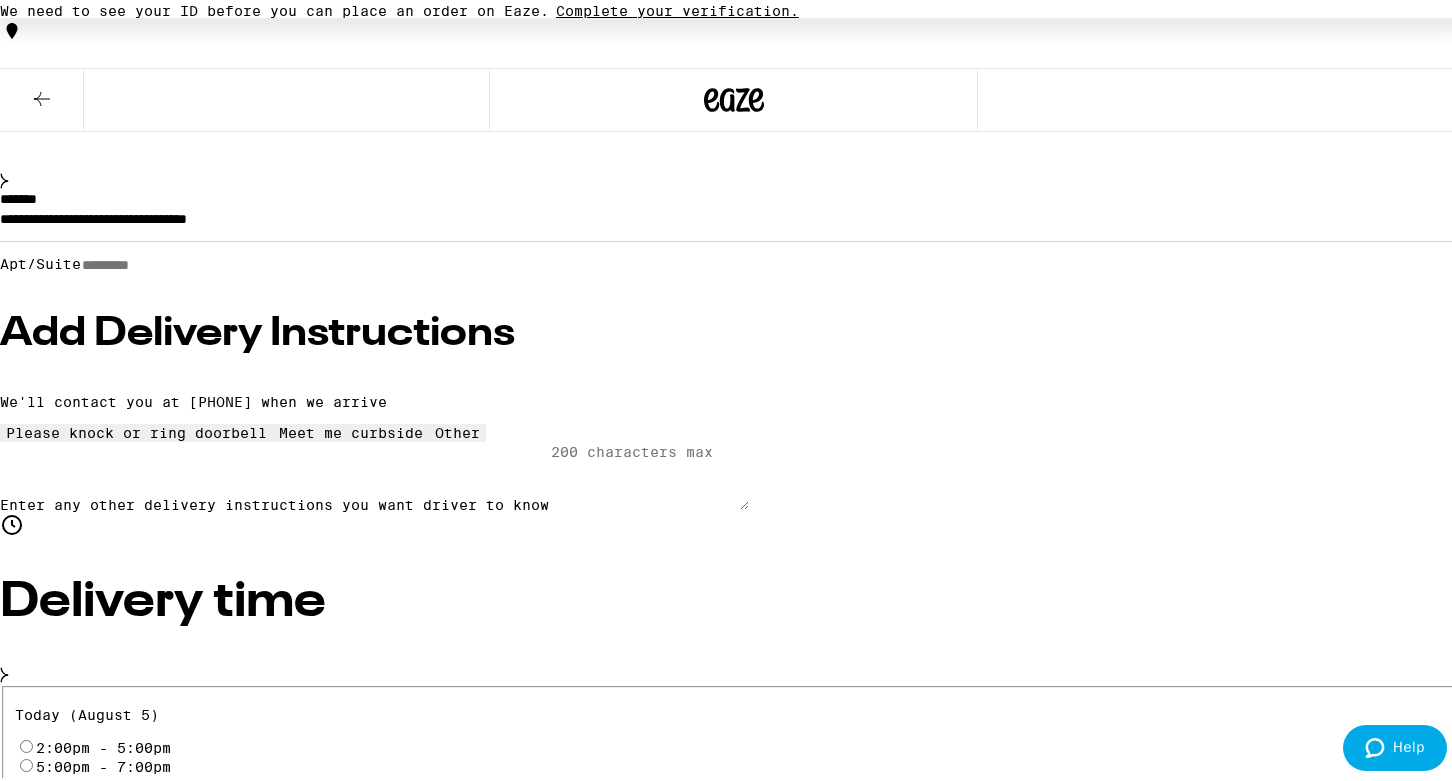 scroll, scrollTop: 500, scrollLeft: 0, axis: vertical 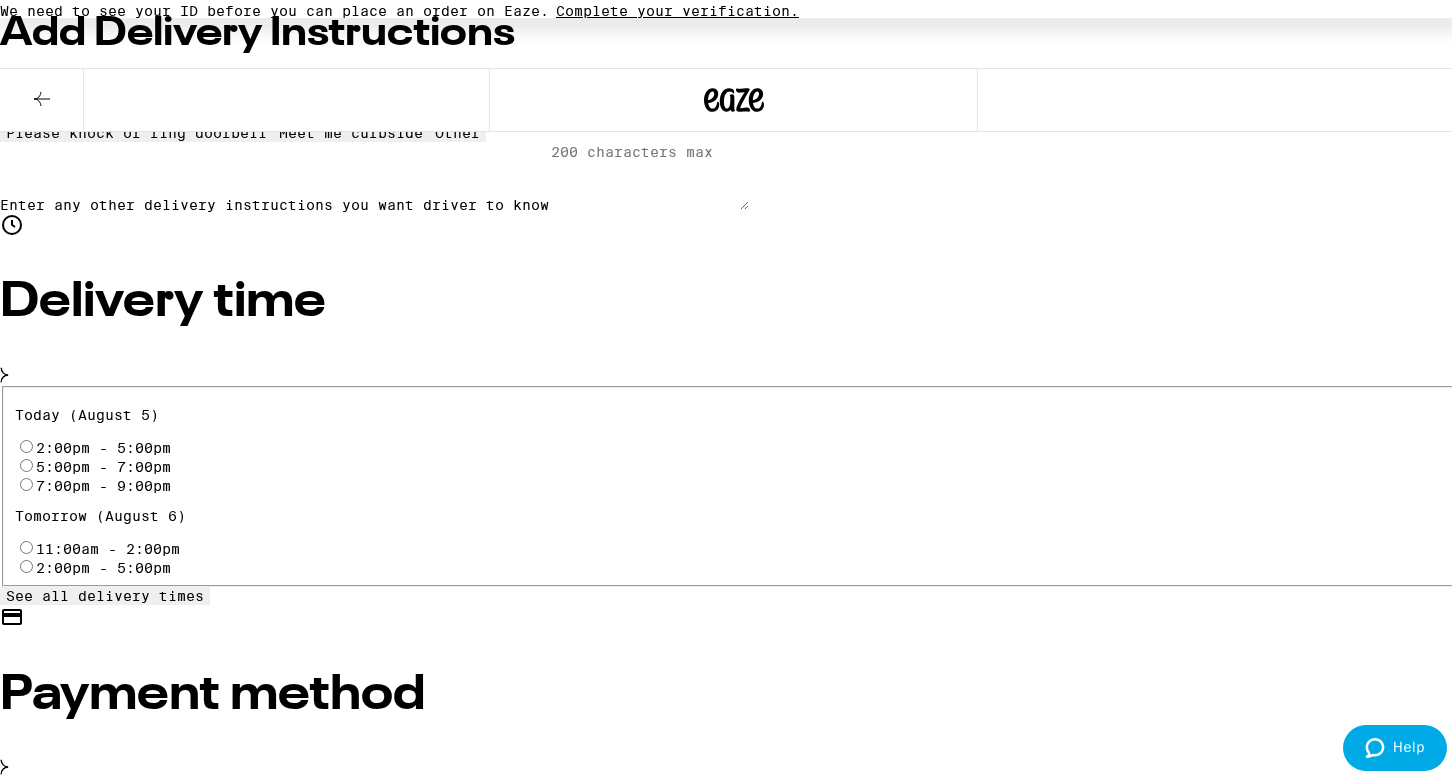 click on "5:00pm - 7:00pm" at bounding box center [26, 461] 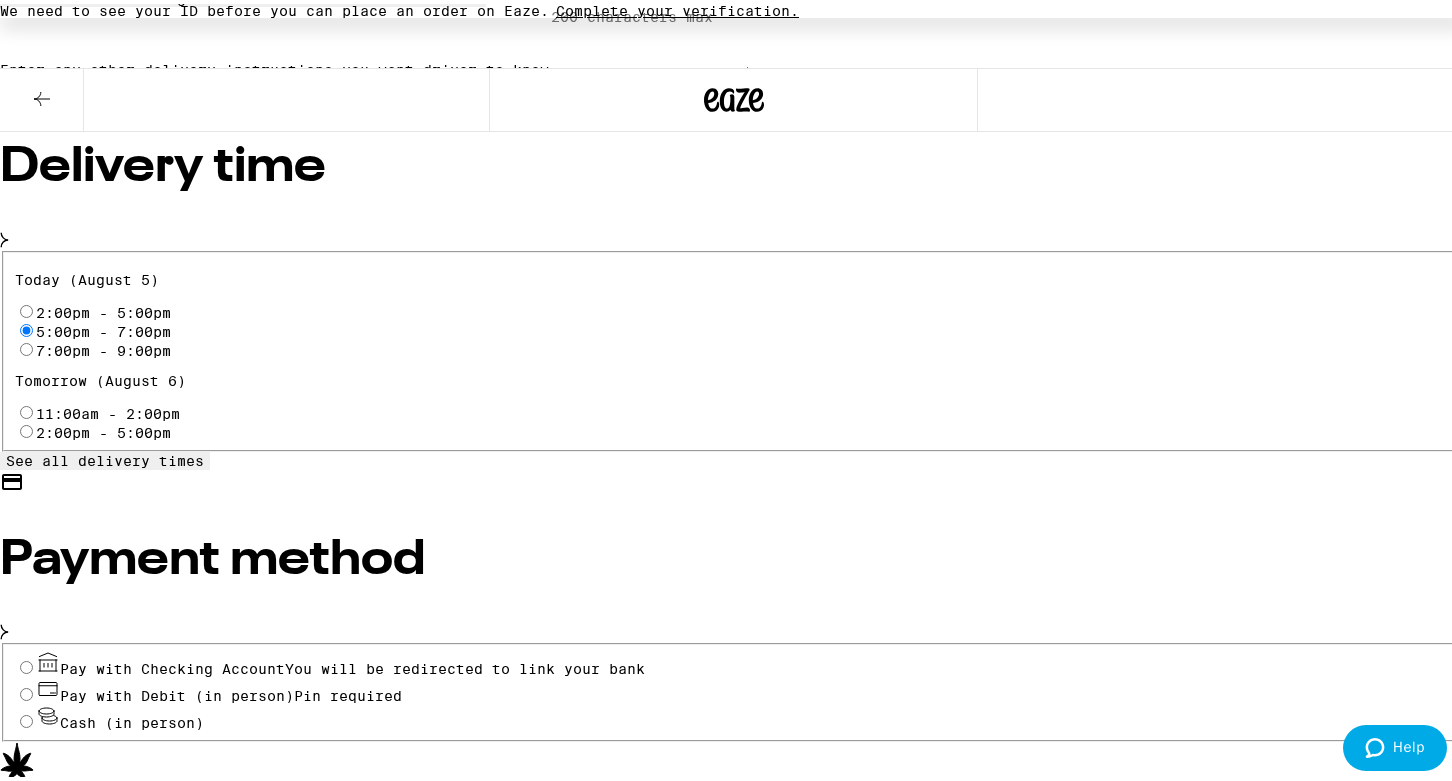 scroll, scrollTop: 637, scrollLeft: 0, axis: vertical 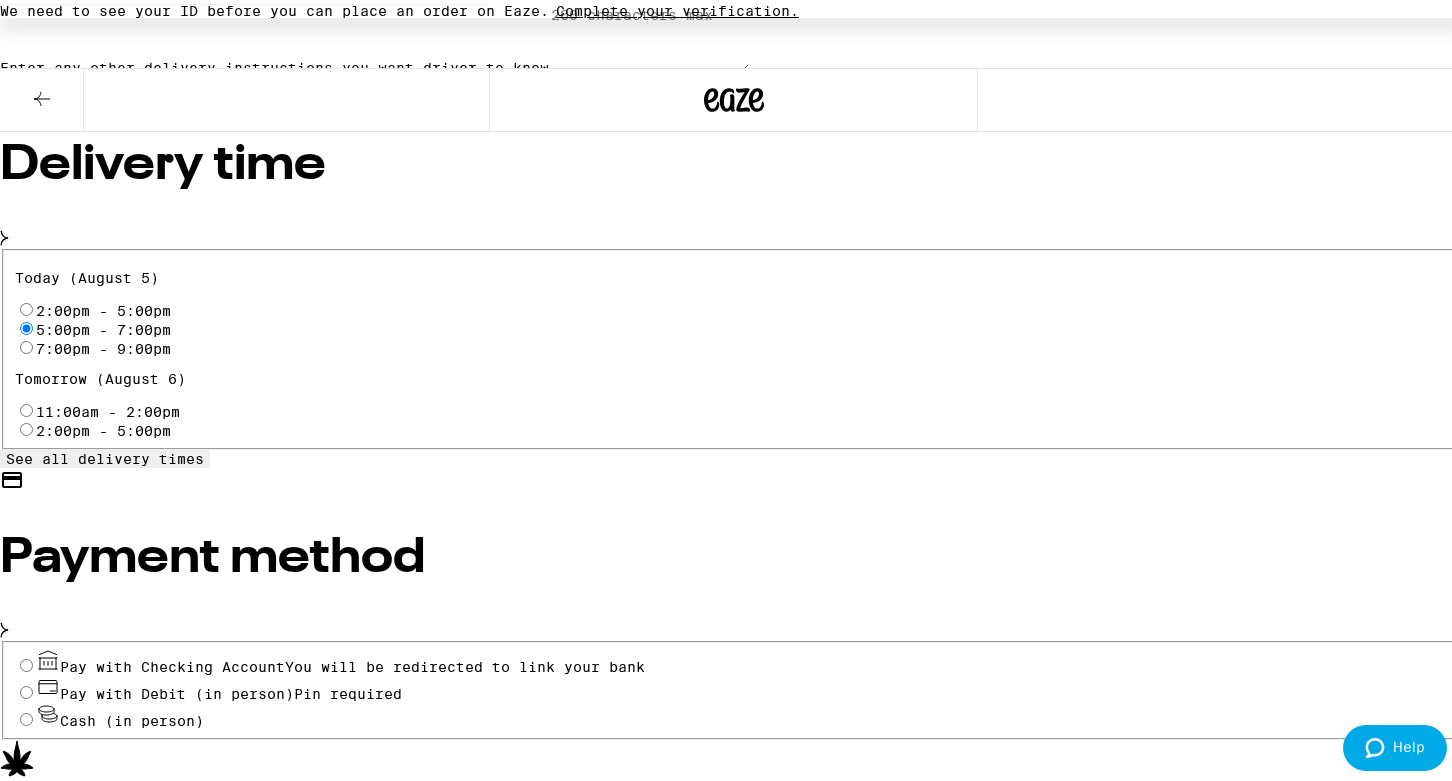 click on "Cash (in person)" at bounding box center (26, 715) 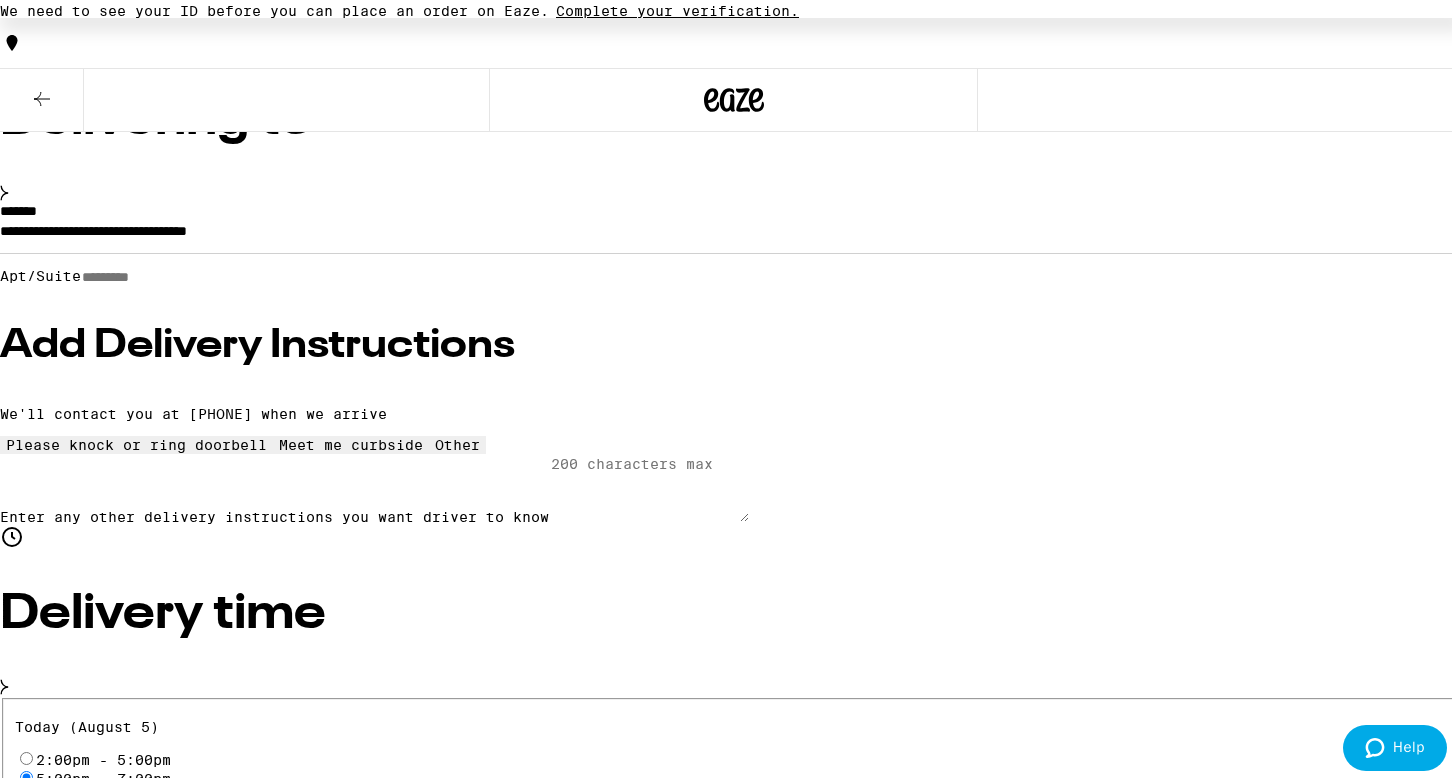 scroll, scrollTop: 0, scrollLeft: 0, axis: both 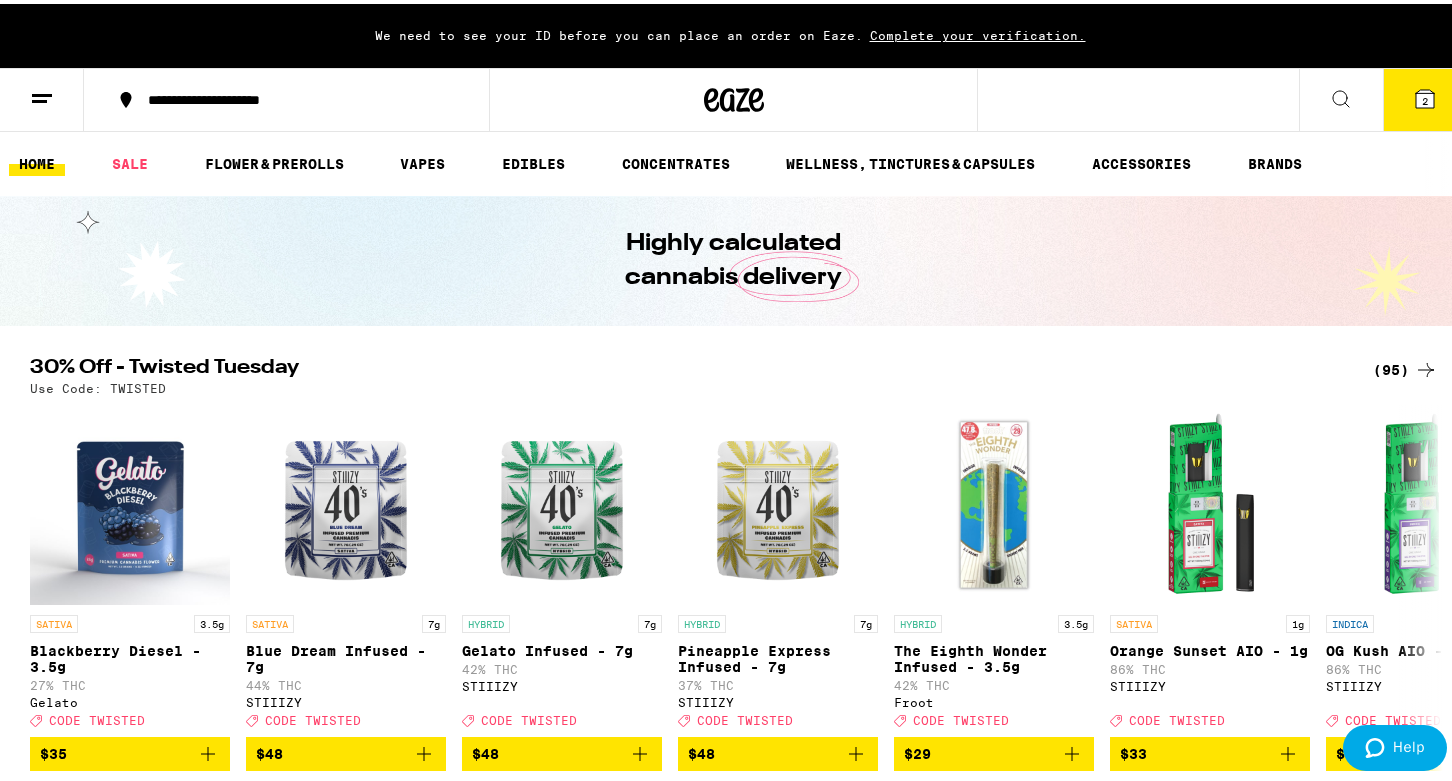 click on "2" at bounding box center [1425, 96] 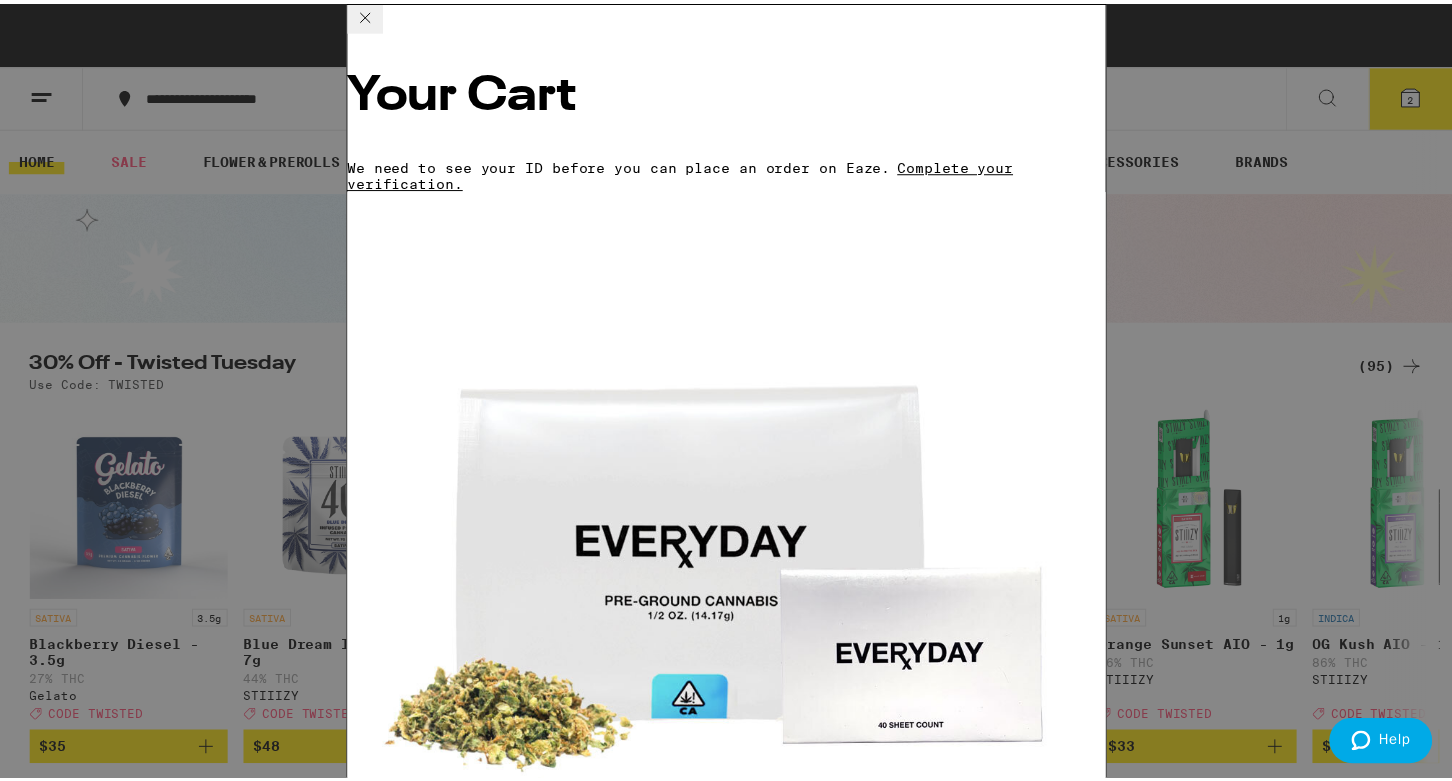 scroll, scrollTop: 241, scrollLeft: 0, axis: vertical 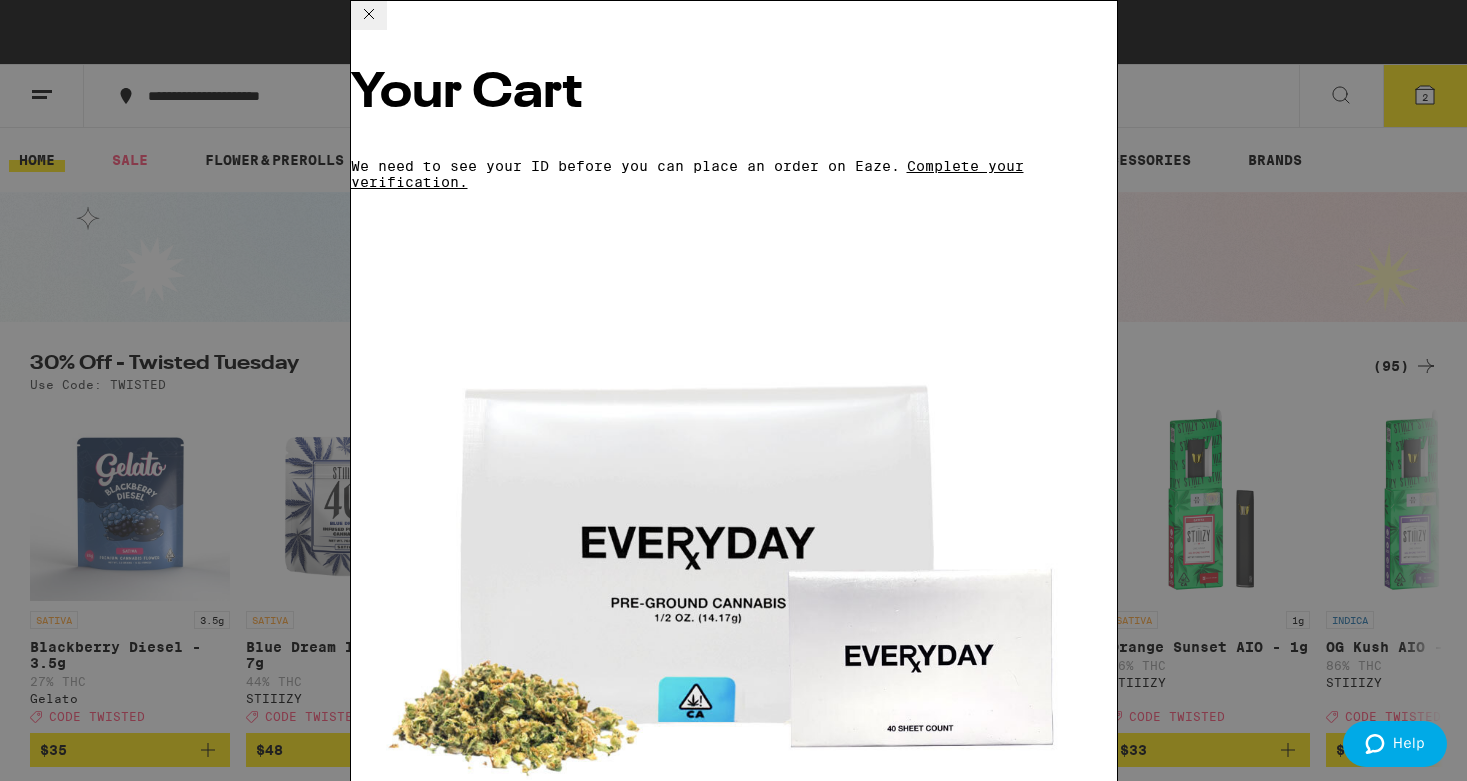 click on "Checkout" at bounding box center [504, 2595] 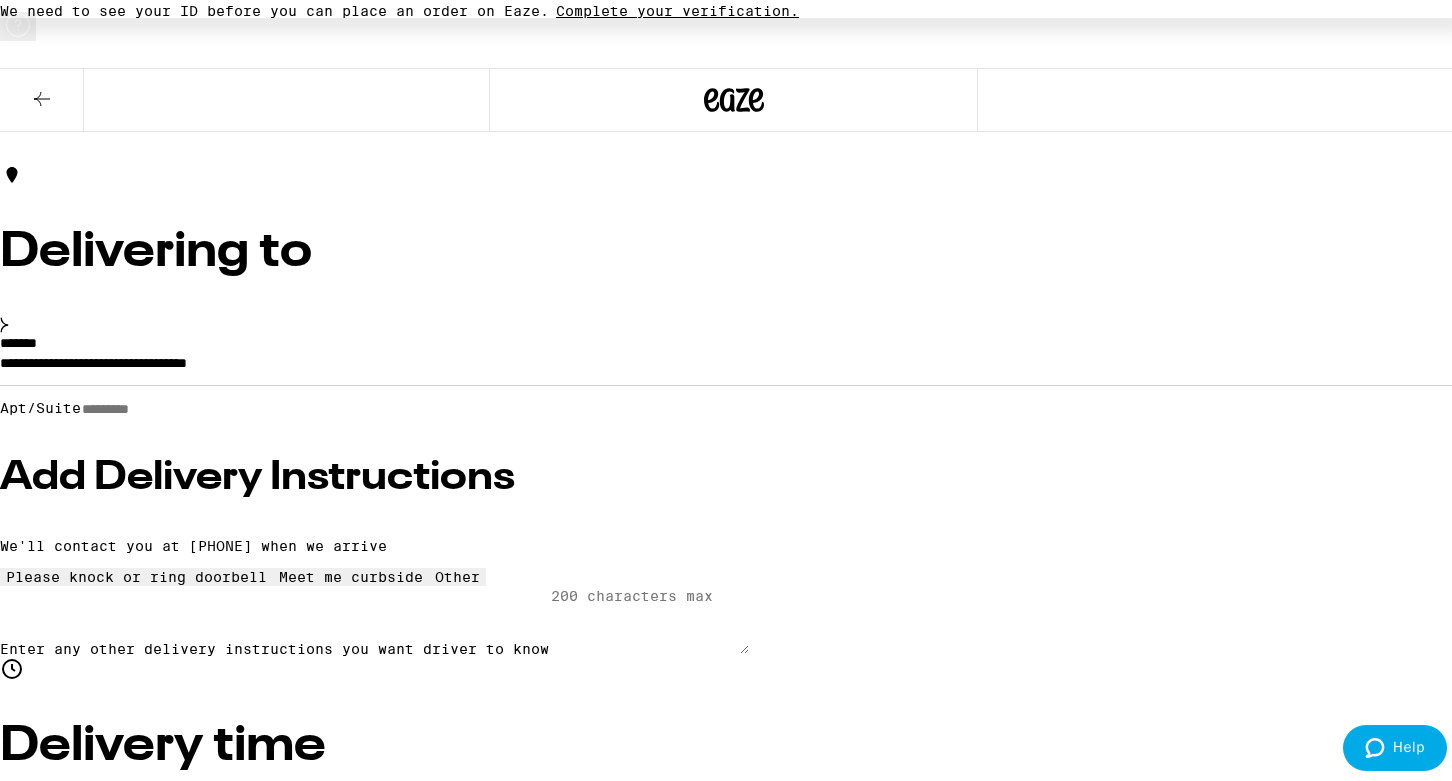 scroll, scrollTop: 300, scrollLeft: 0, axis: vertical 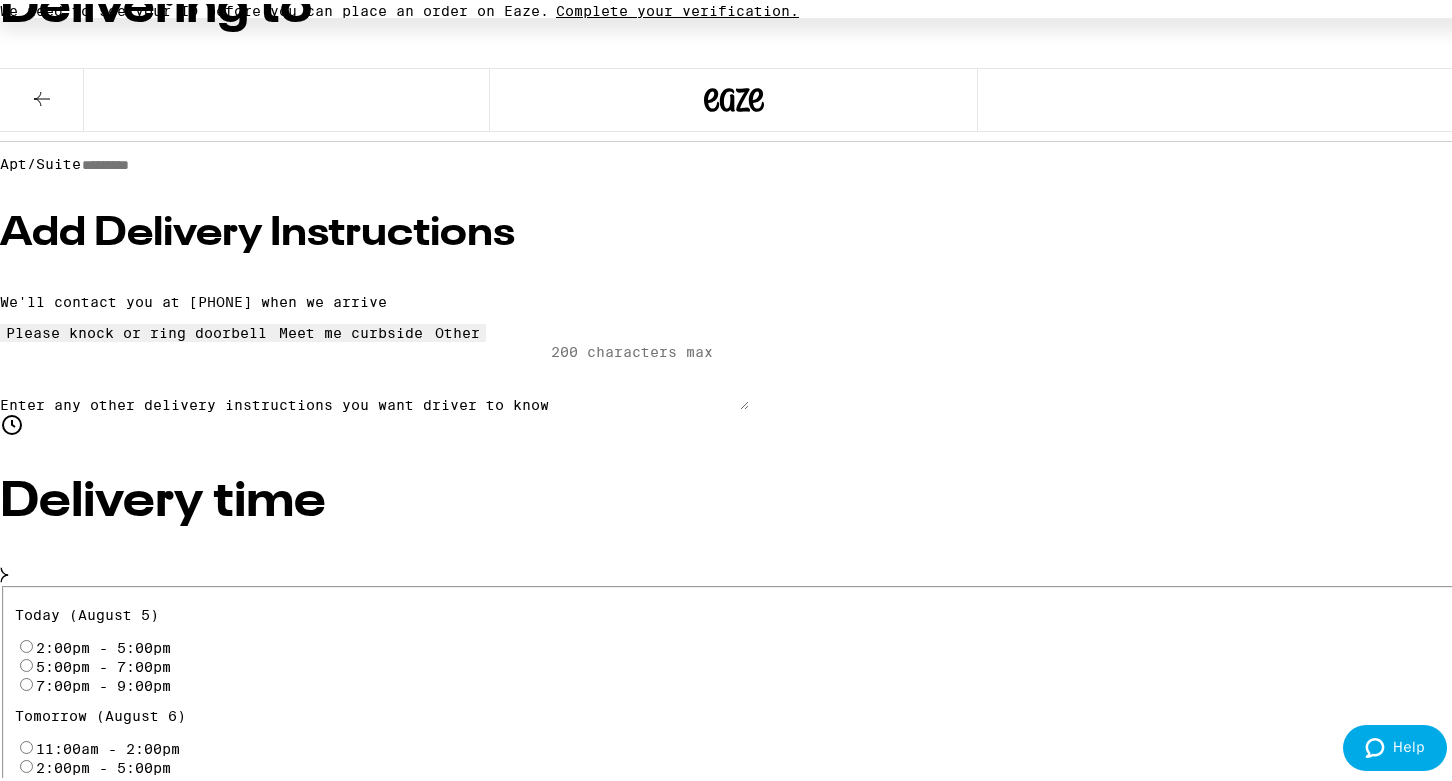 click on "Add Delivery Instructions" at bounding box center [733, 230] 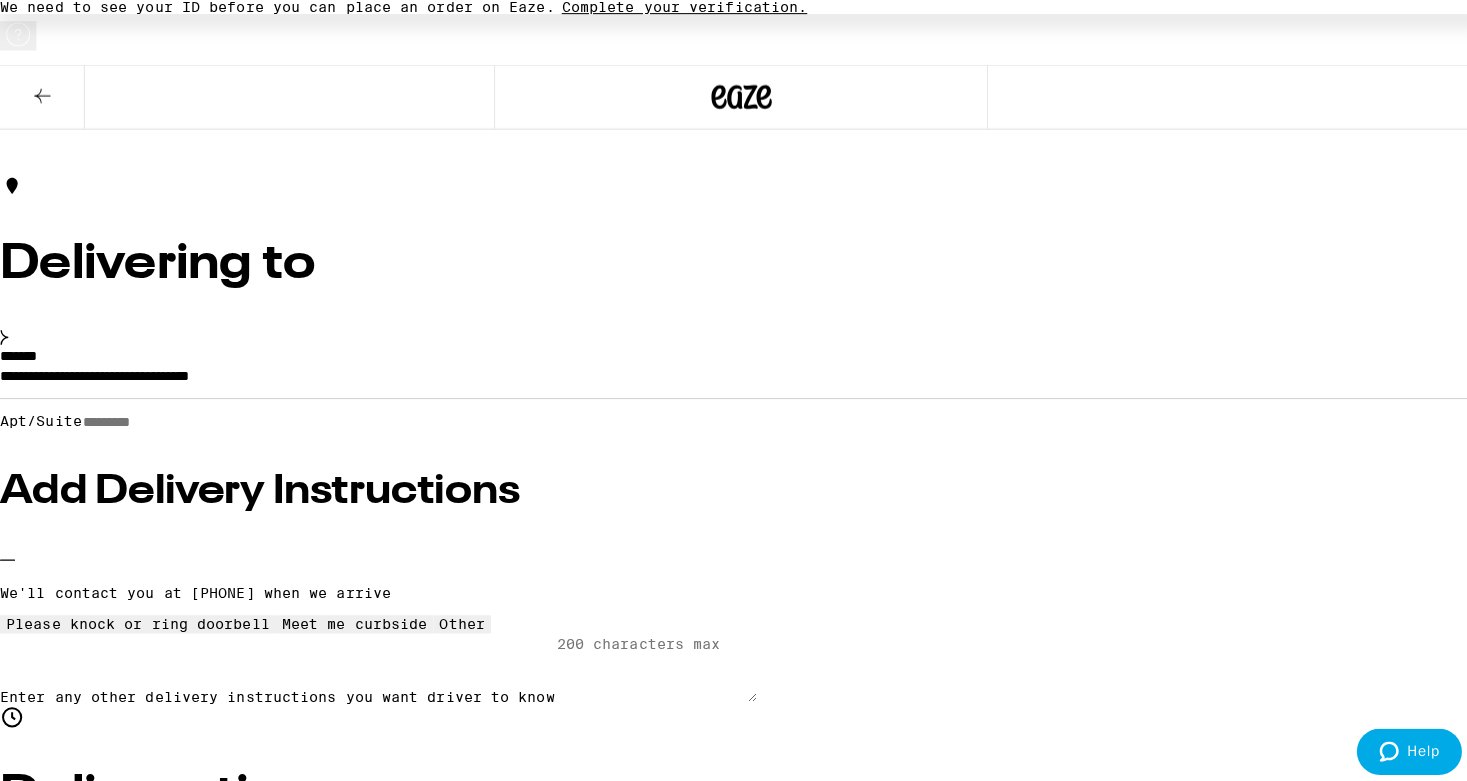 scroll, scrollTop: 0, scrollLeft: 0, axis: both 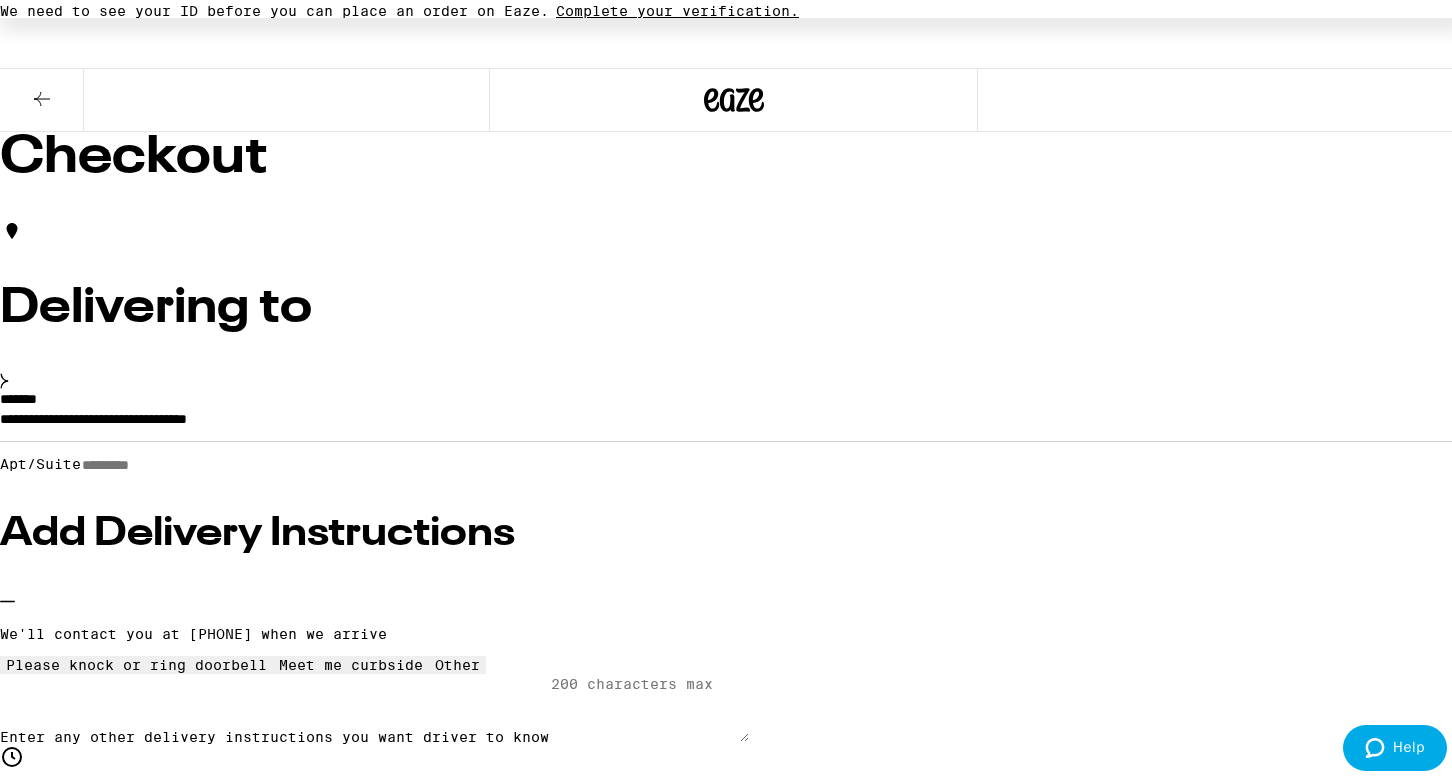 click on "We need to see your ID before you can place an order on Eaze. Complete your verification." at bounding box center (733, 7) 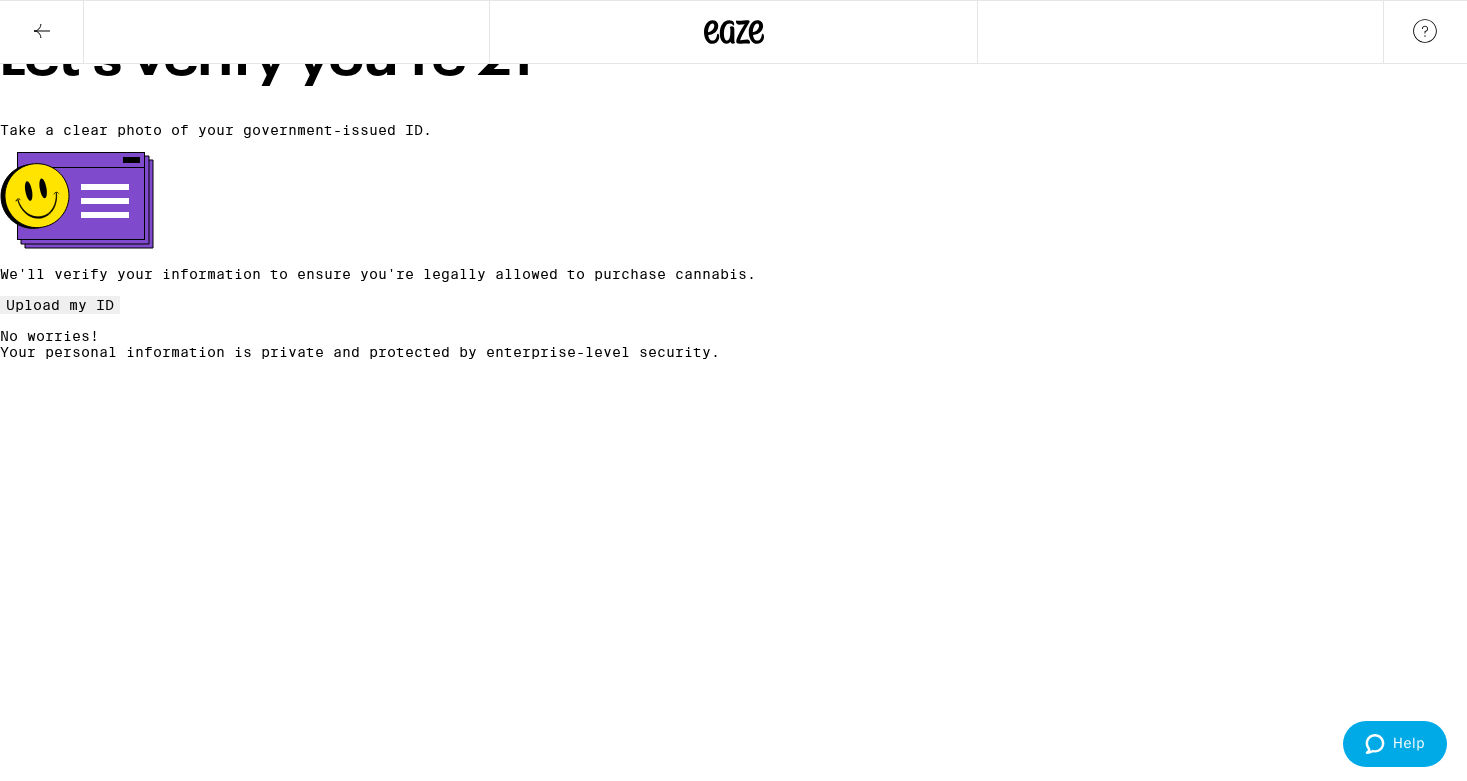click on "Take a clear photo of your government-issued ID." at bounding box center (733, 130) 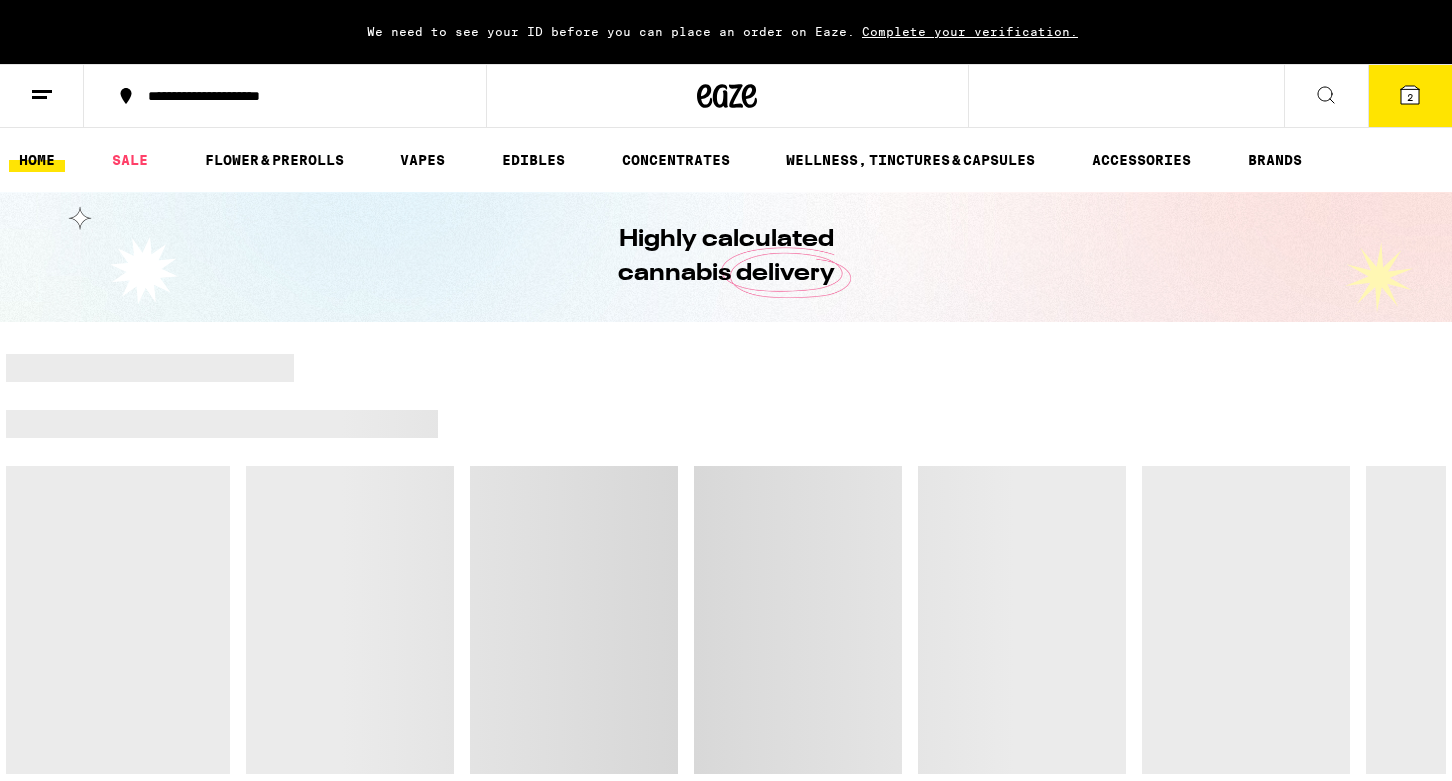 scroll, scrollTop: 0, scrollLeft: 0, axis: both 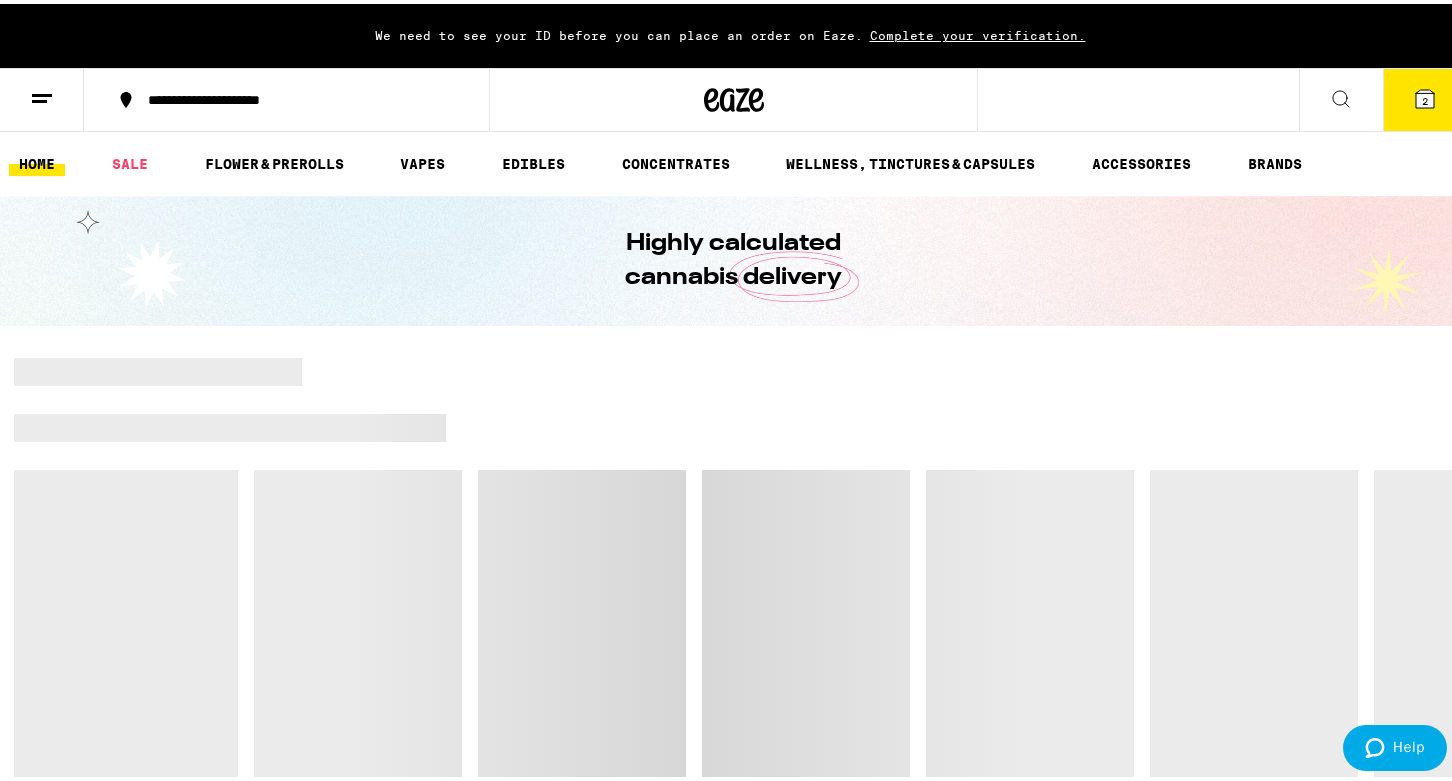 click on "2" at bounding box center [1425, 96] 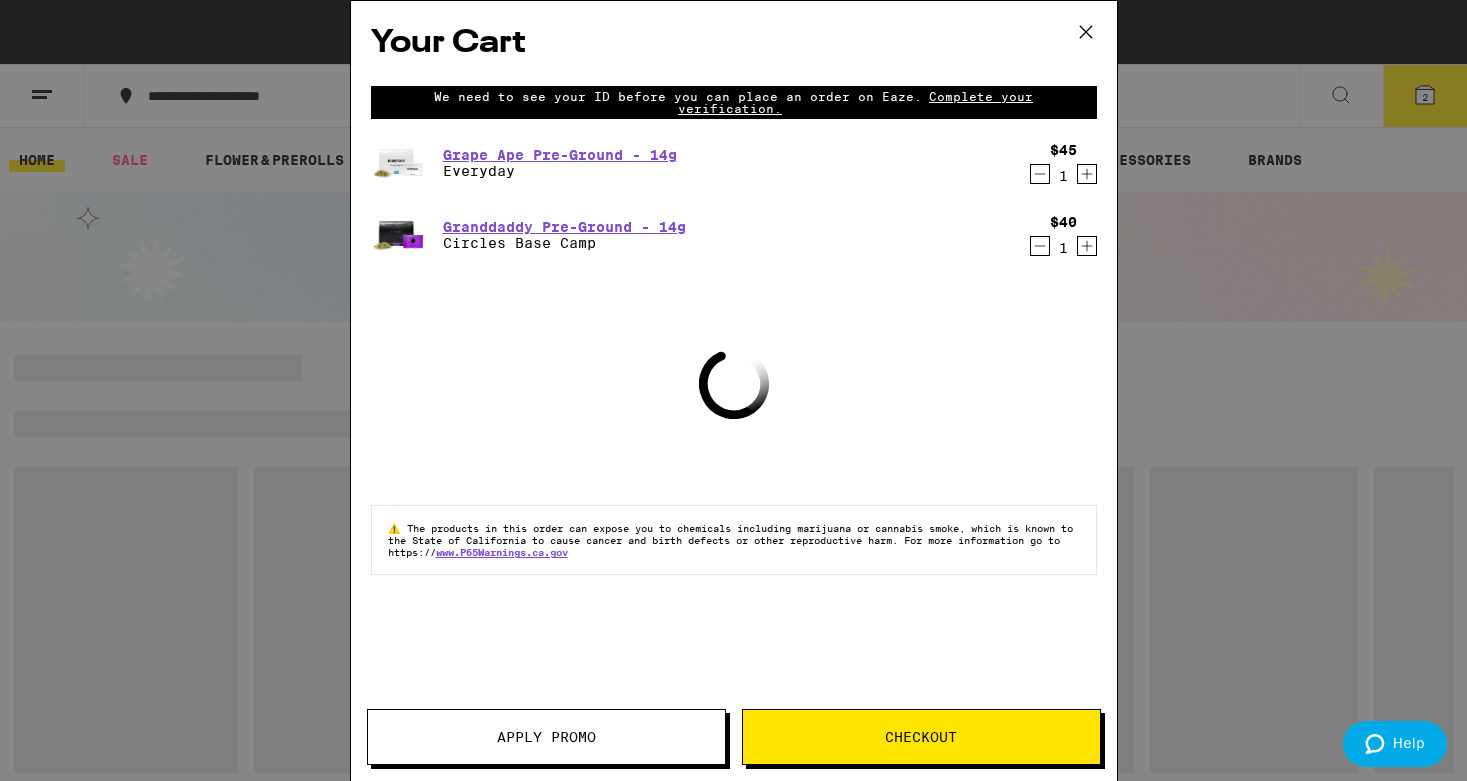 click on "Checkout" at bounding box center (921, 737) 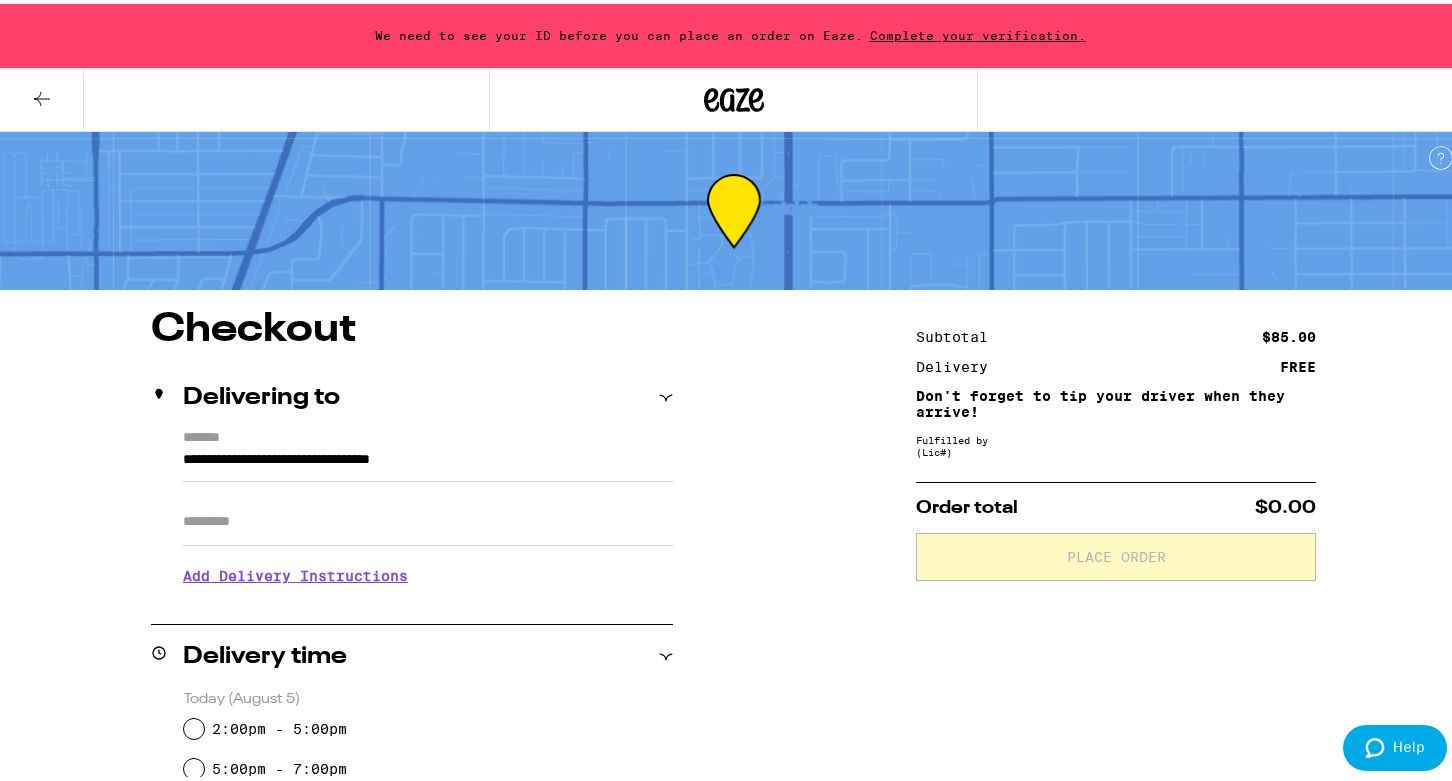scroll, scrollTop: 0, scrollLeft: 0, axis: both 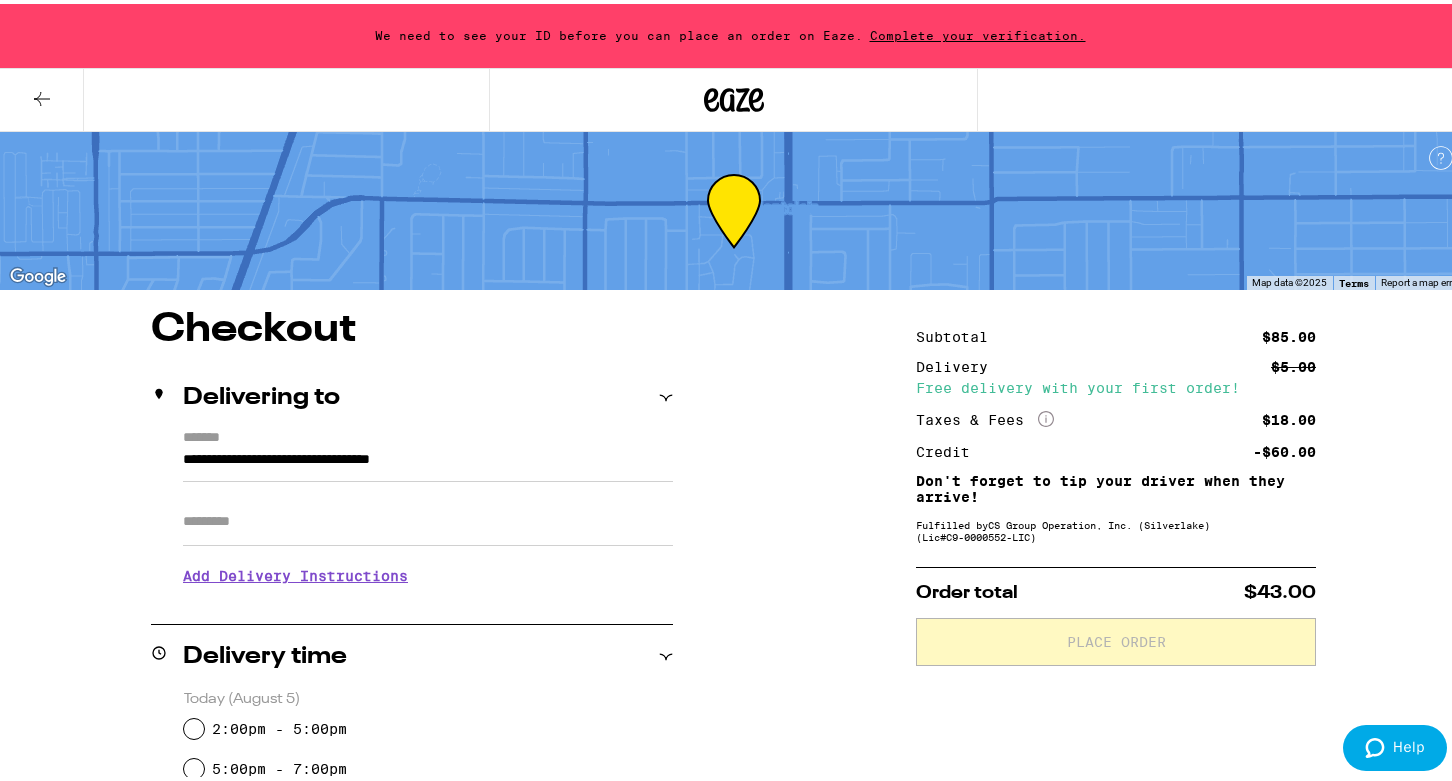 click on "Complete your verification." at bounding box center [978, 31] 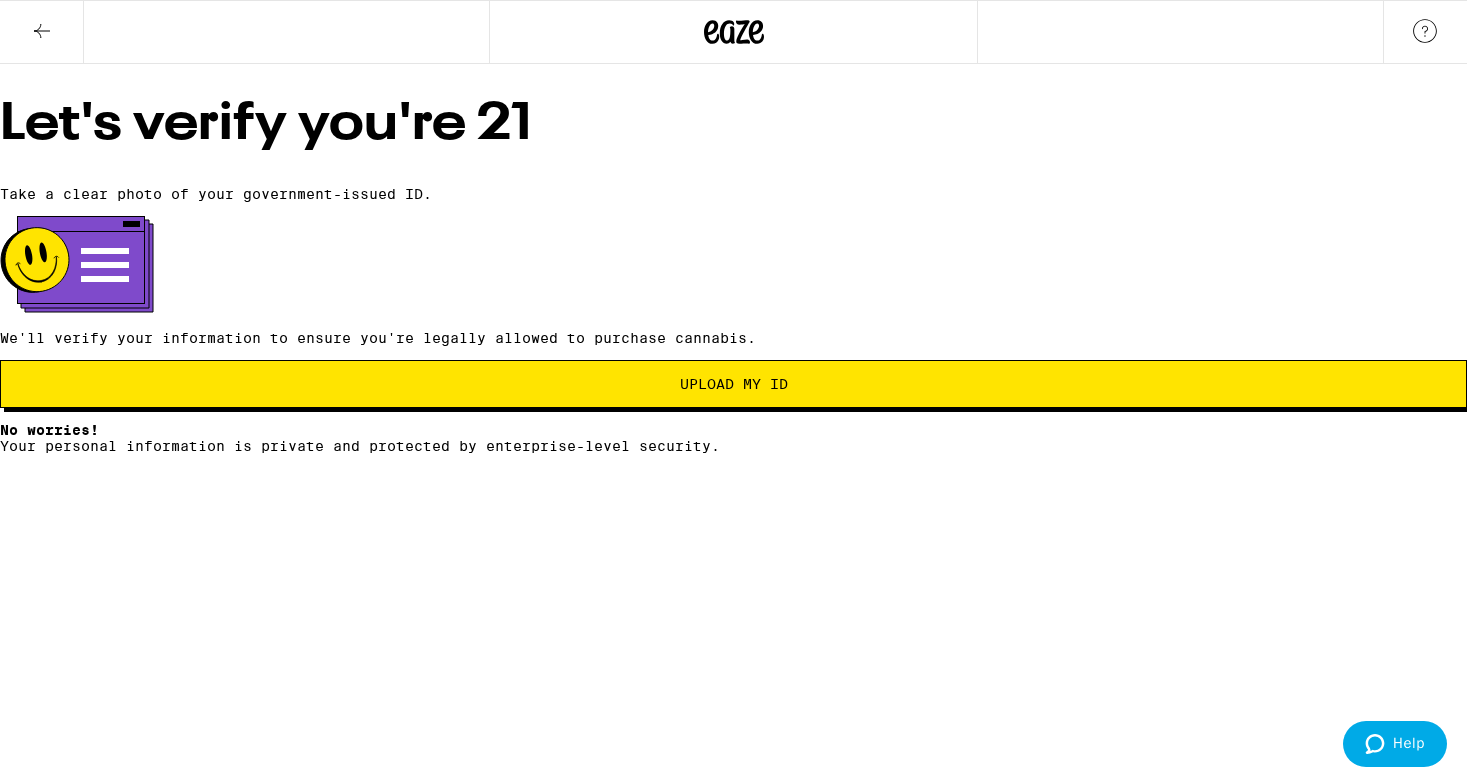 click on "Upload my ID" at bounding box center (734, 384) 